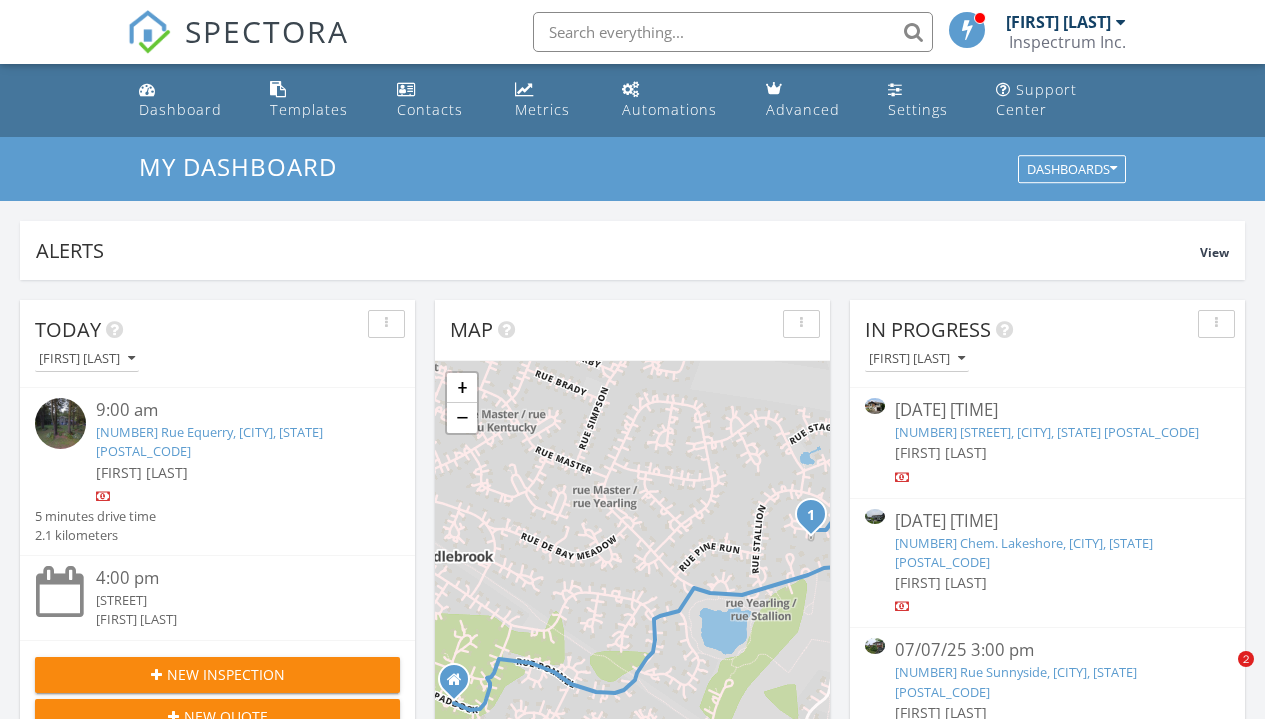 scroll, scrollTop: 0, scrollLeft: 0, axis: both 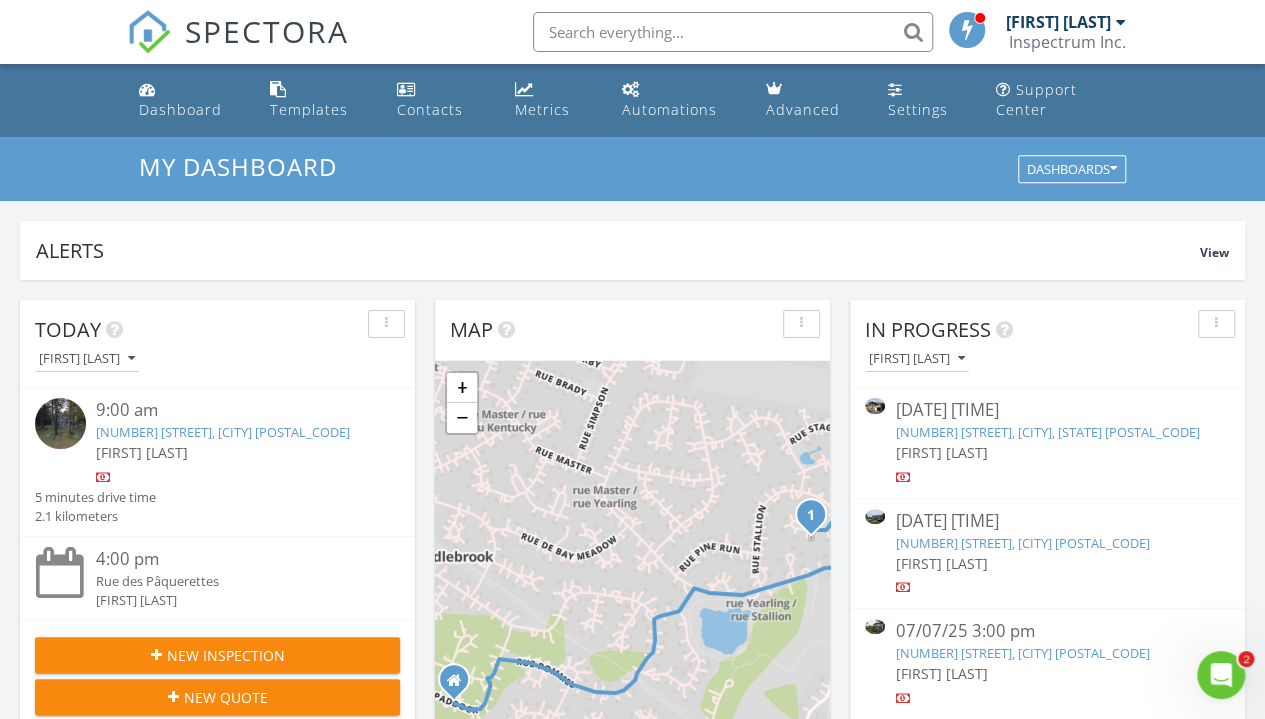 click at bounding box center (733, 32) 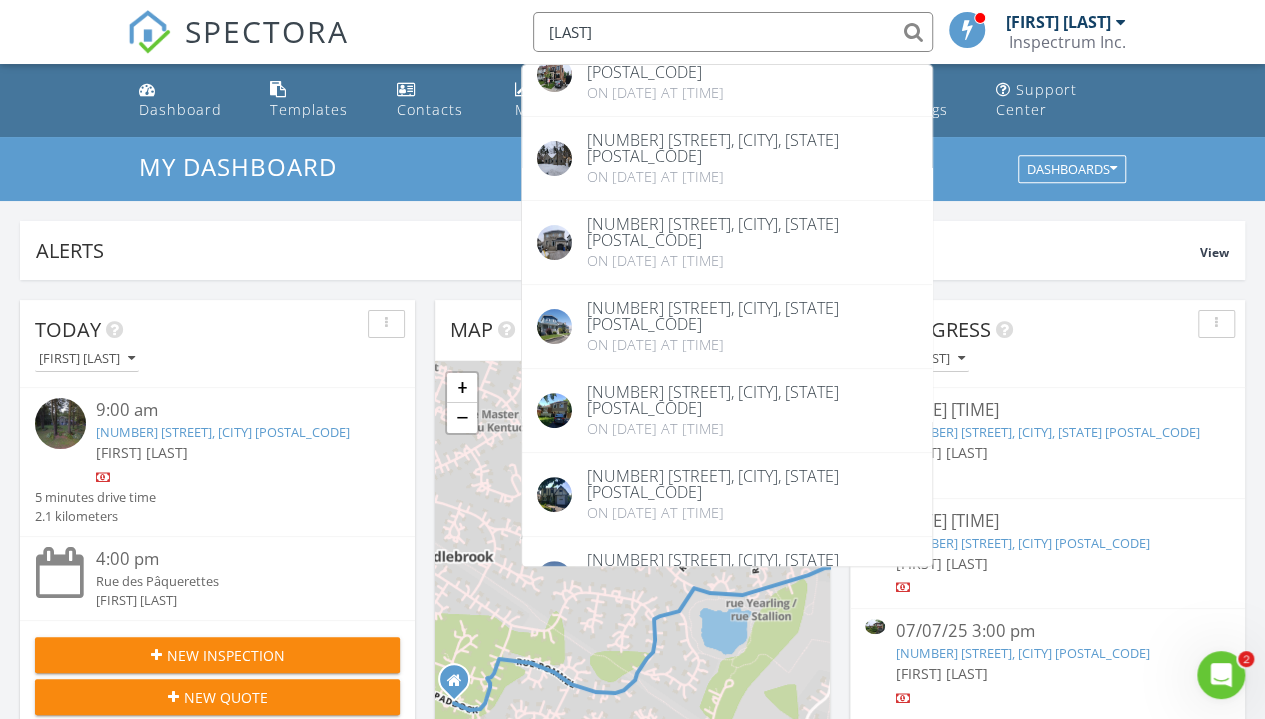 scroll, scrollTop: 0, scrollLeft: 0, axis: both 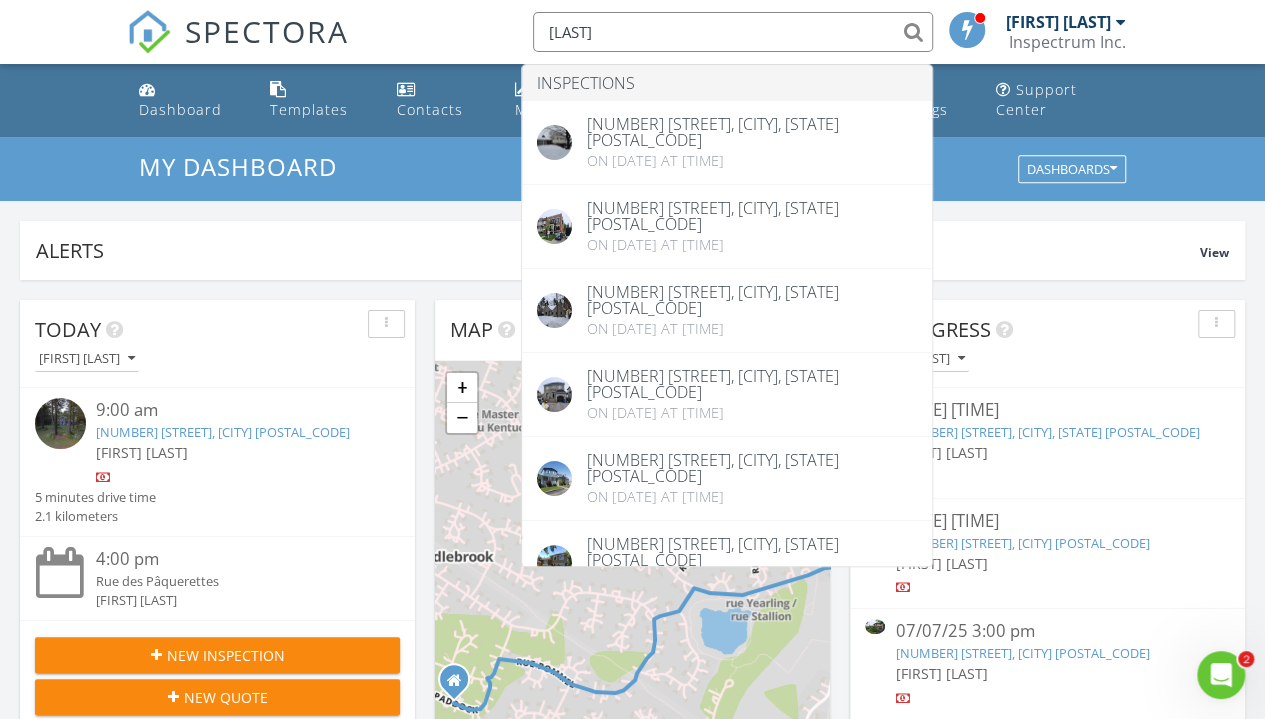 click on "Martin" at bounding box center [733, 32] 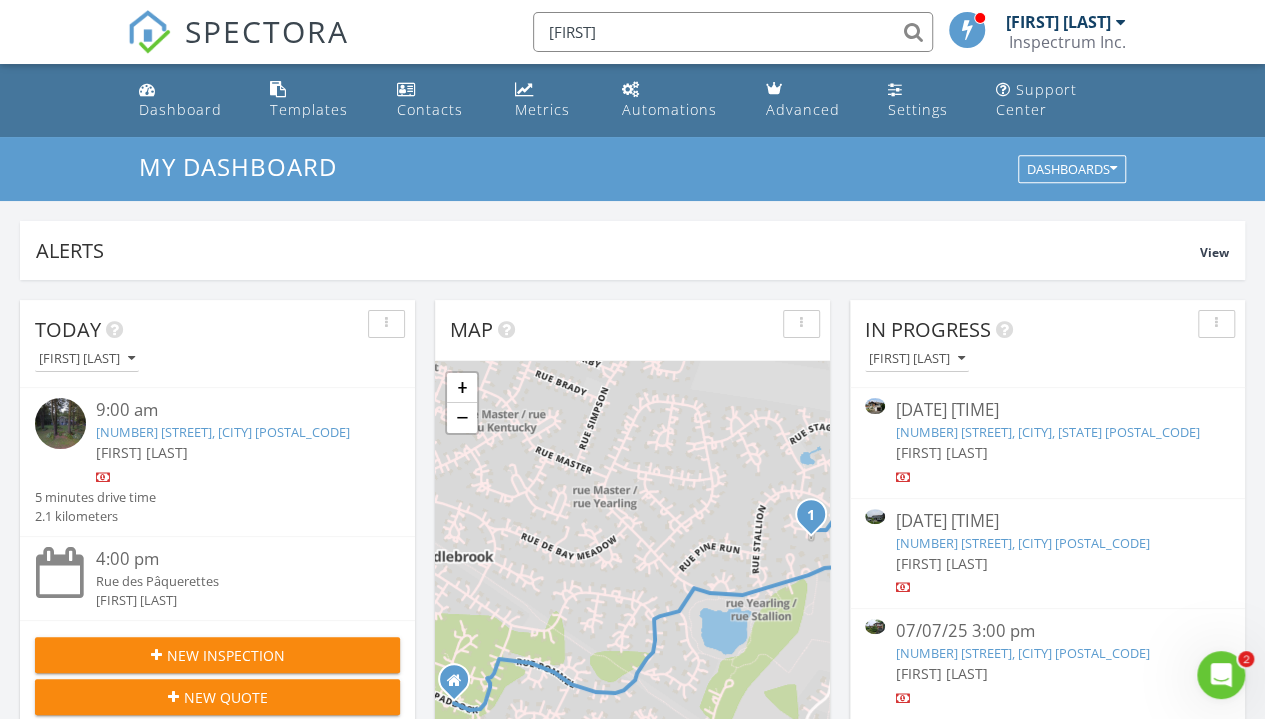 click on "Catherine" at bounding box center [733, 32] 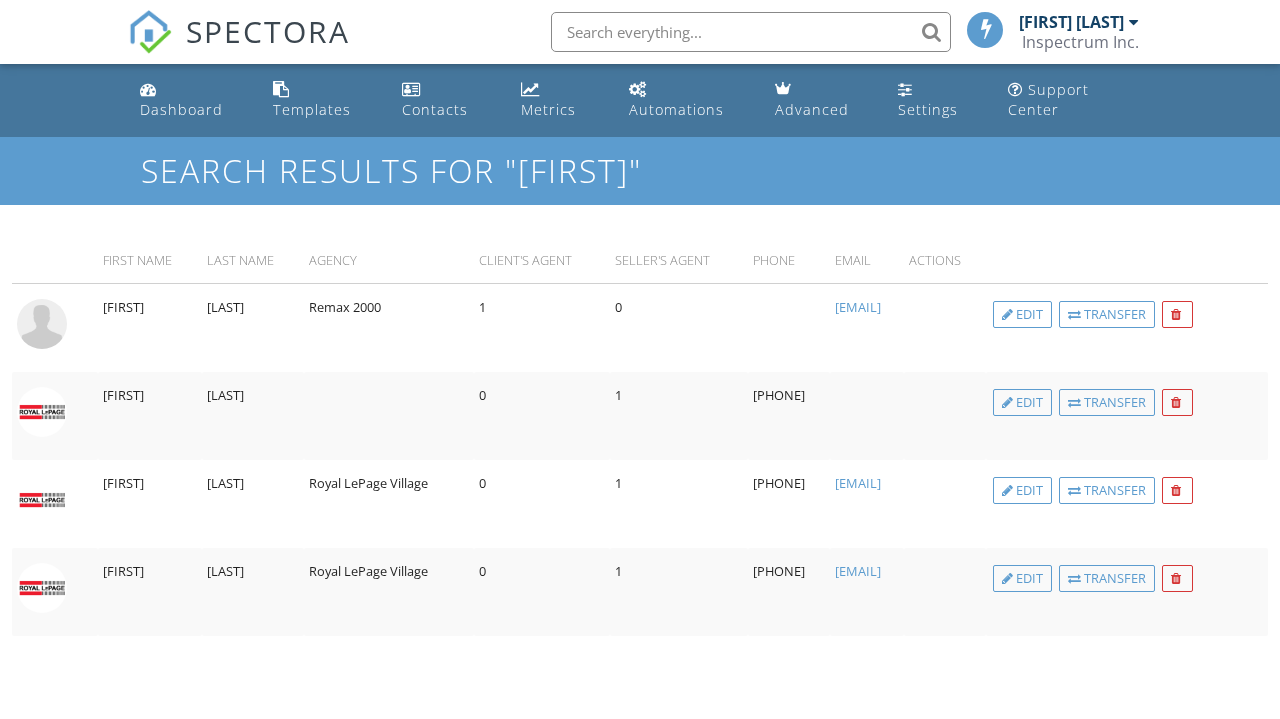 scroll, scrollTop: 0, scrollLeft: 0, axis: both 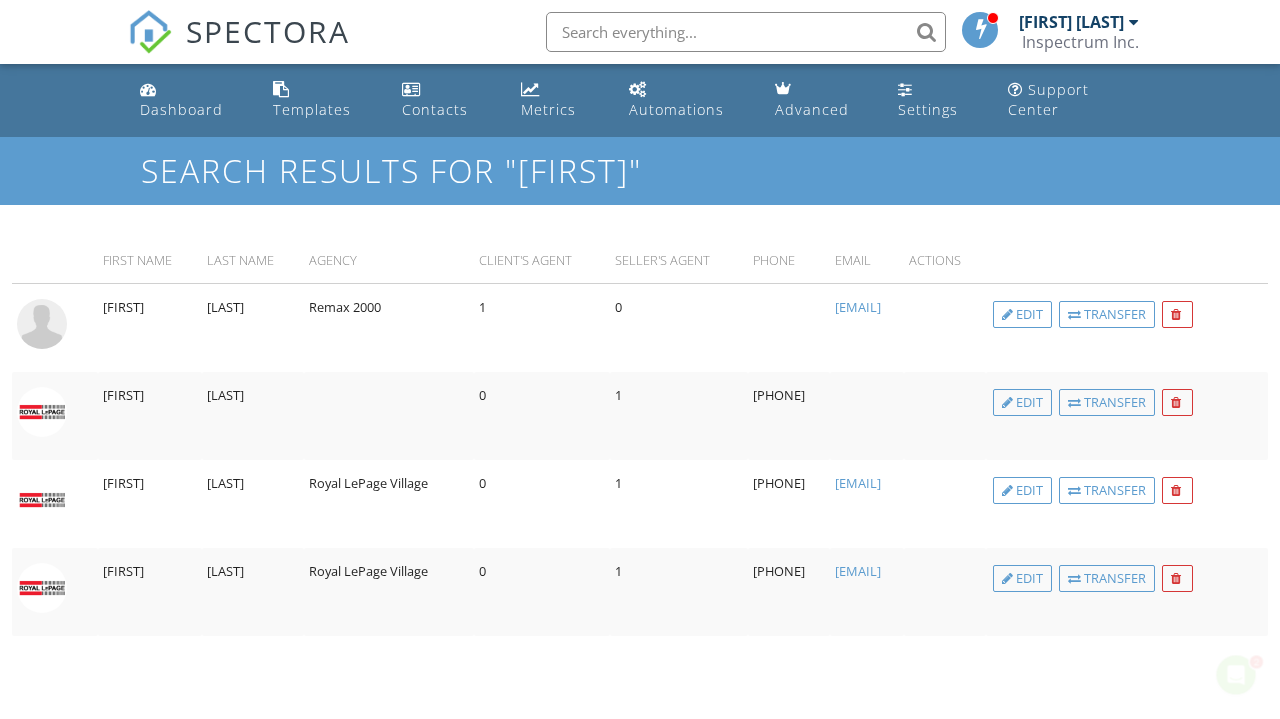 click at bounding box center (746, 32) 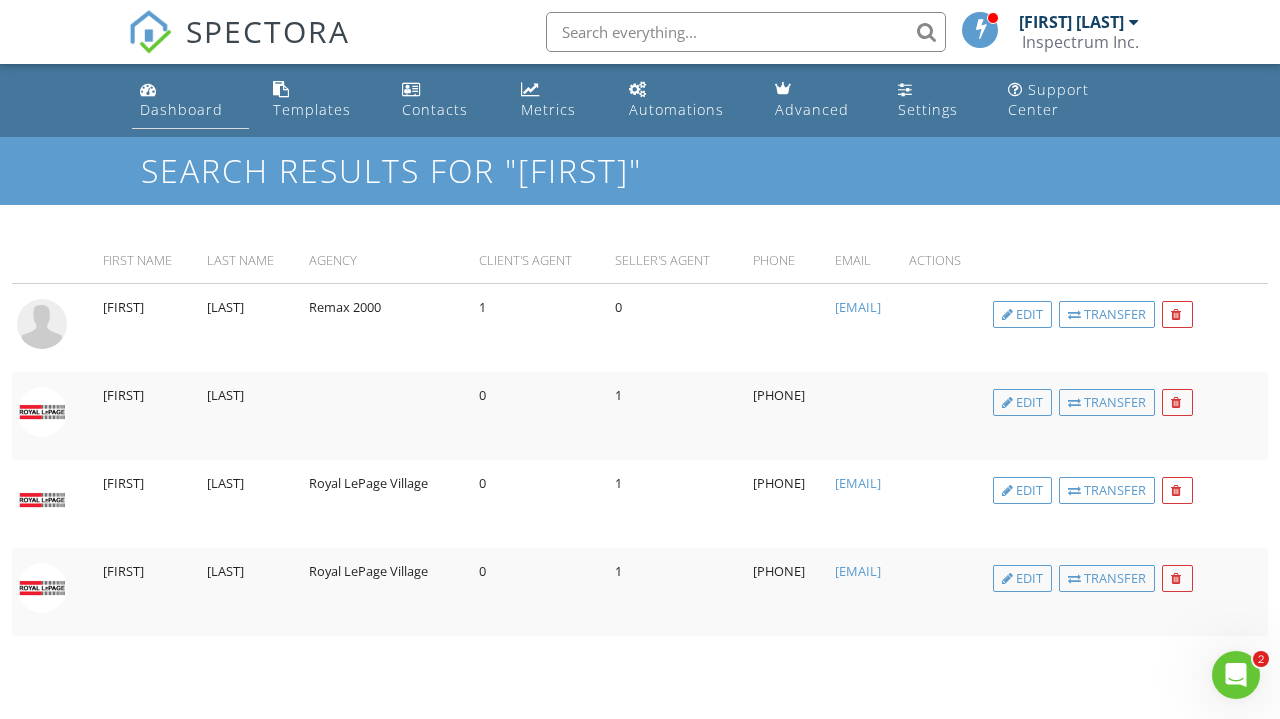 click on "Dashboard" at bounding box center [181, 109] 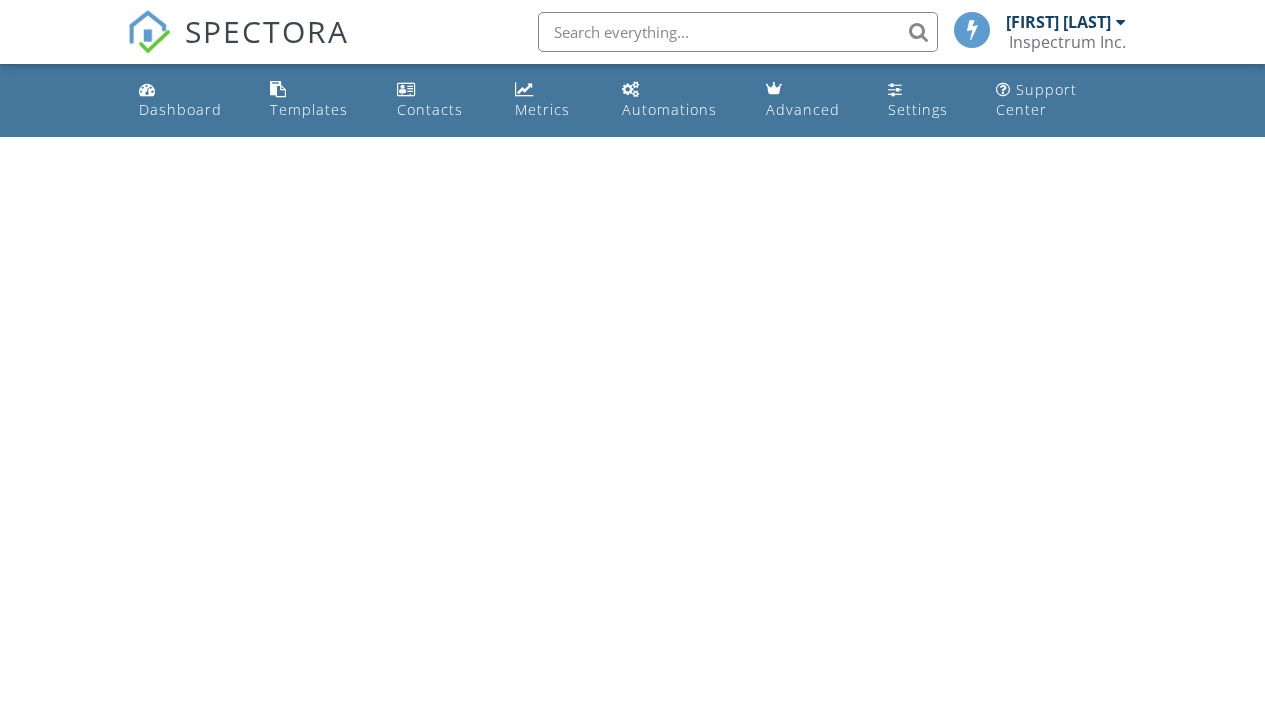 scroll, scrollTop: 0, scrollLeft: 0, axis: both 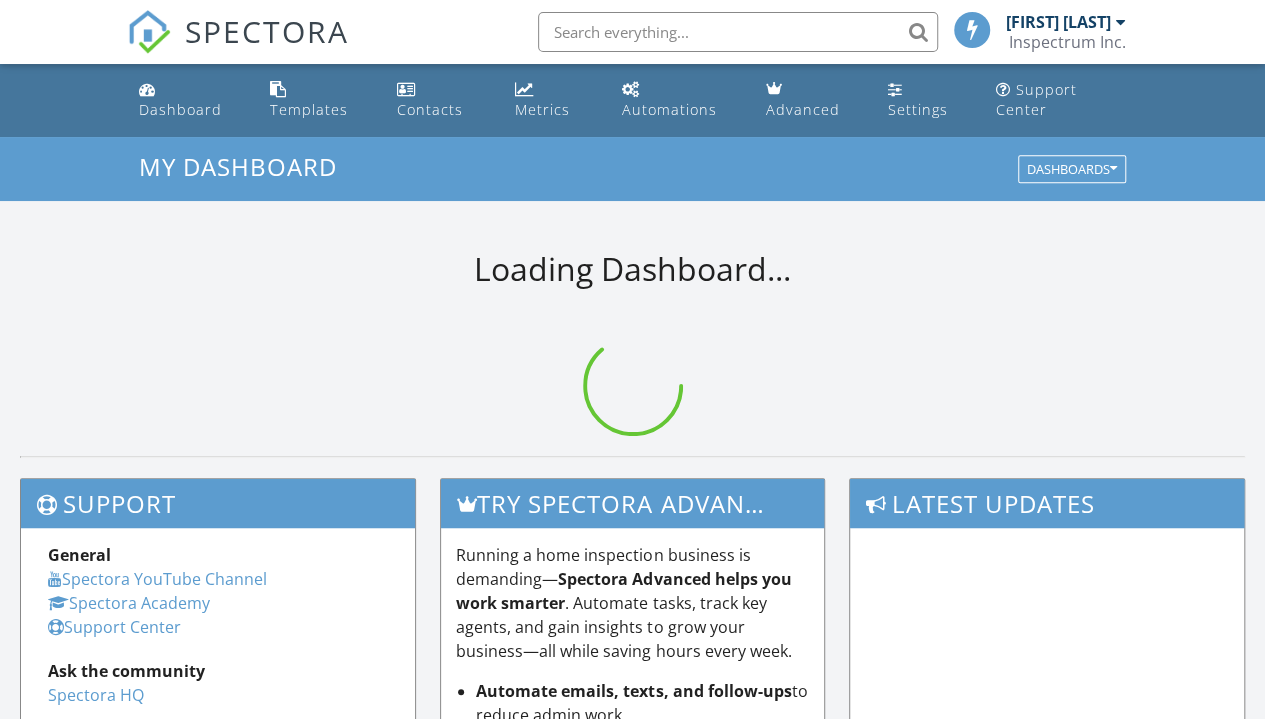 click at bounding box center (738, 32) 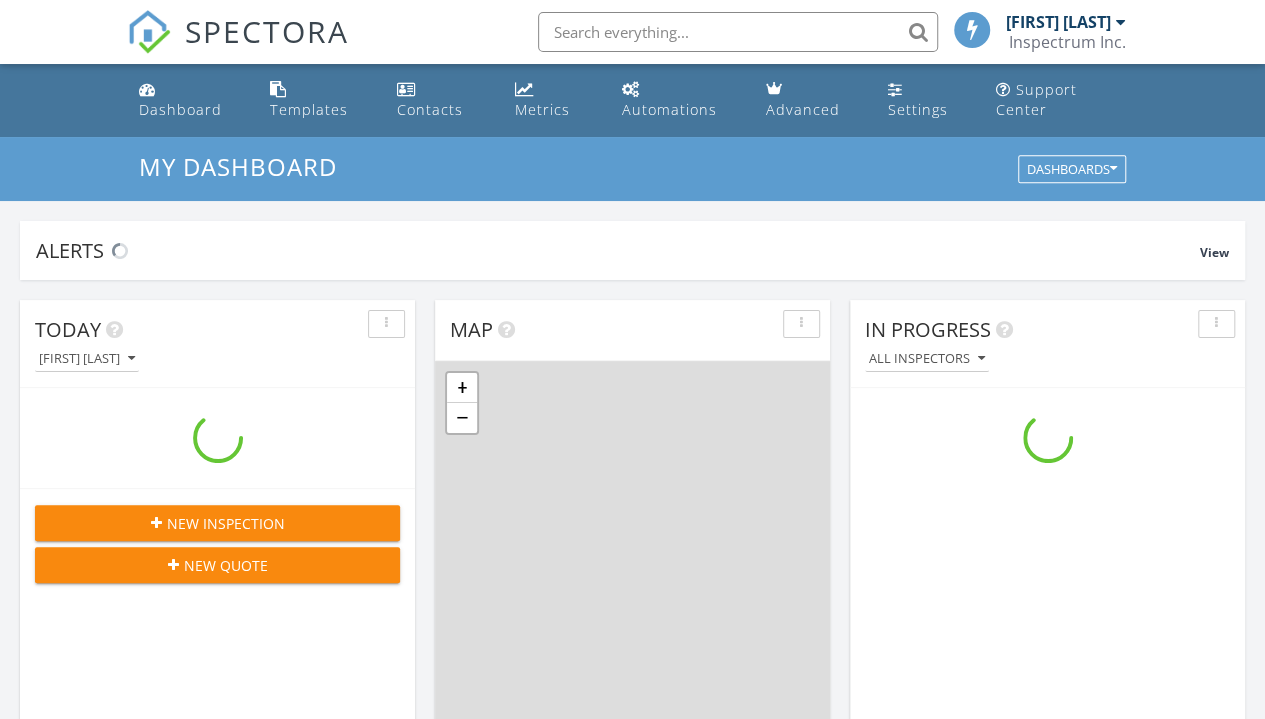 scroll, scrollTop: 10, scrollLeft: 10, axis: both 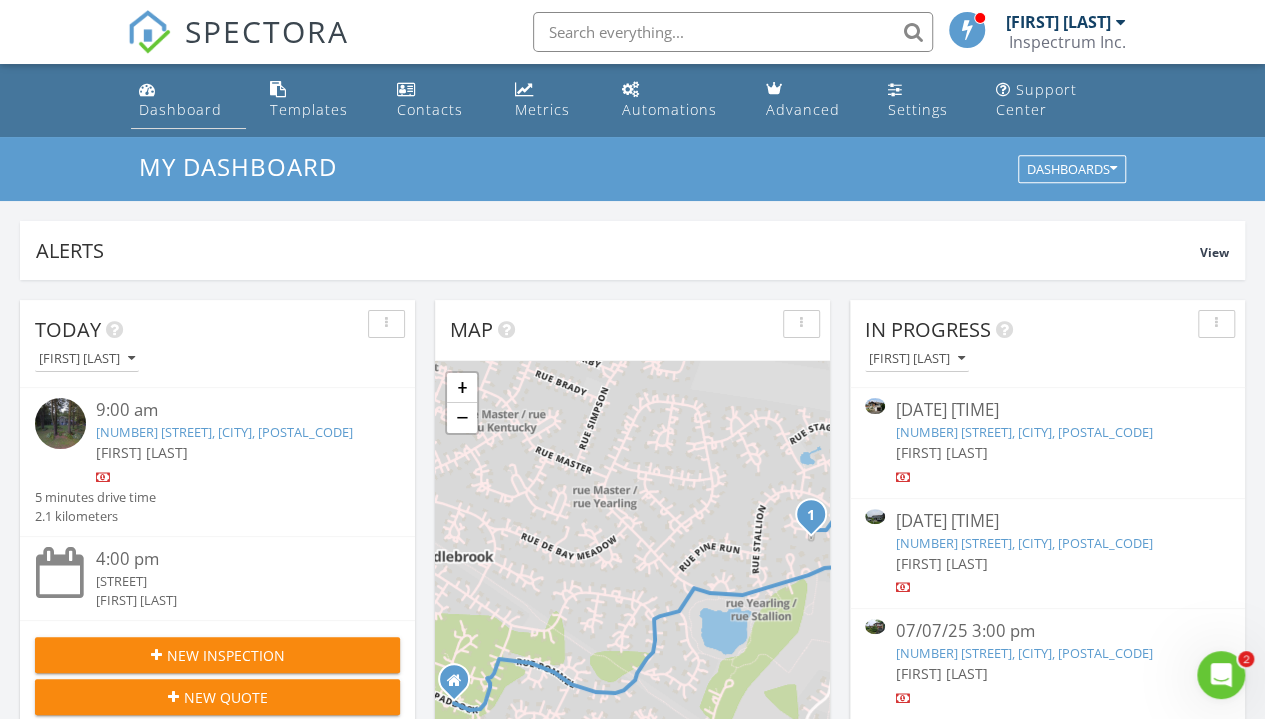 click on "Dashboard" at bounding box center [180, 109] 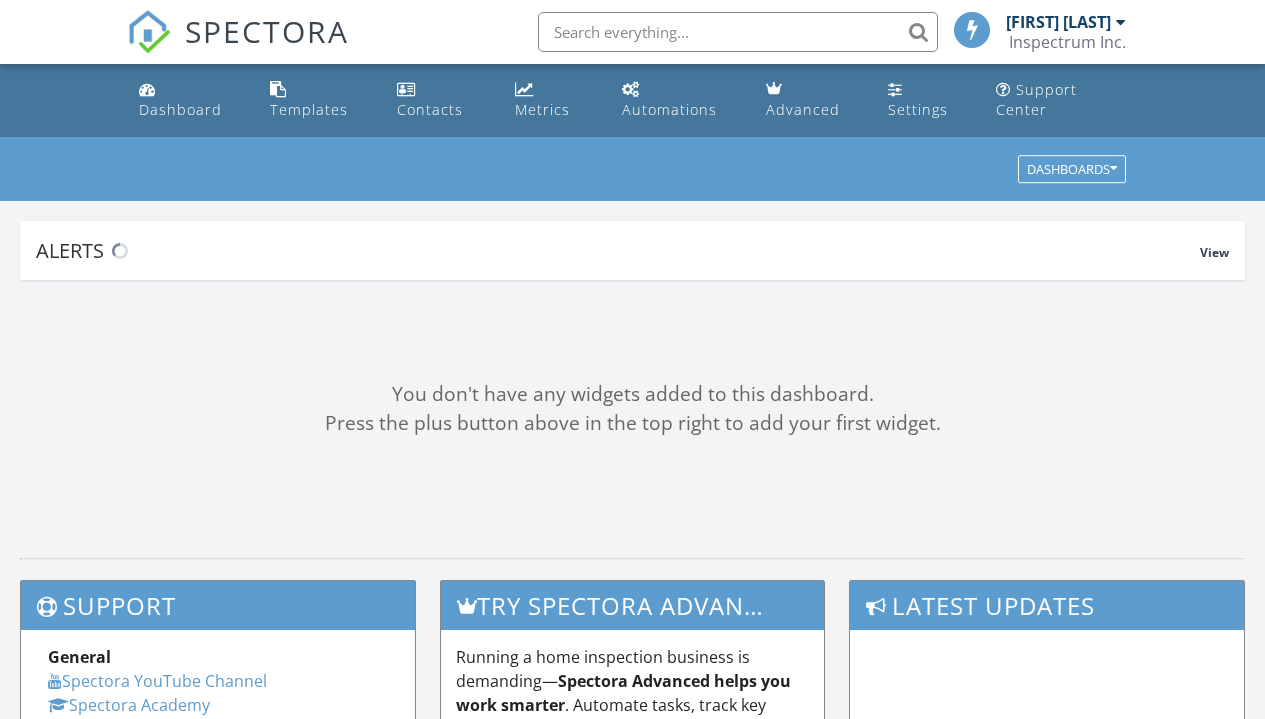 scroll, scrollTop: 0, scrollLeft: 0, axis: both 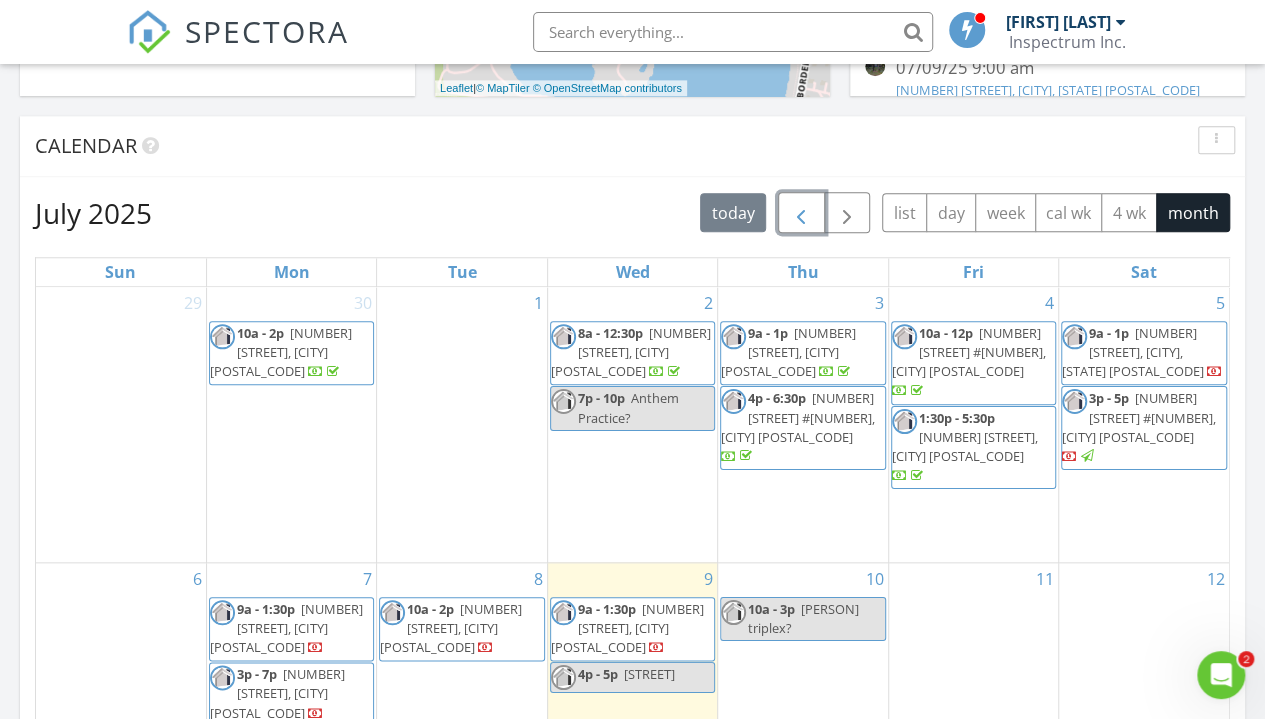 click at bounding box center [801, 213] 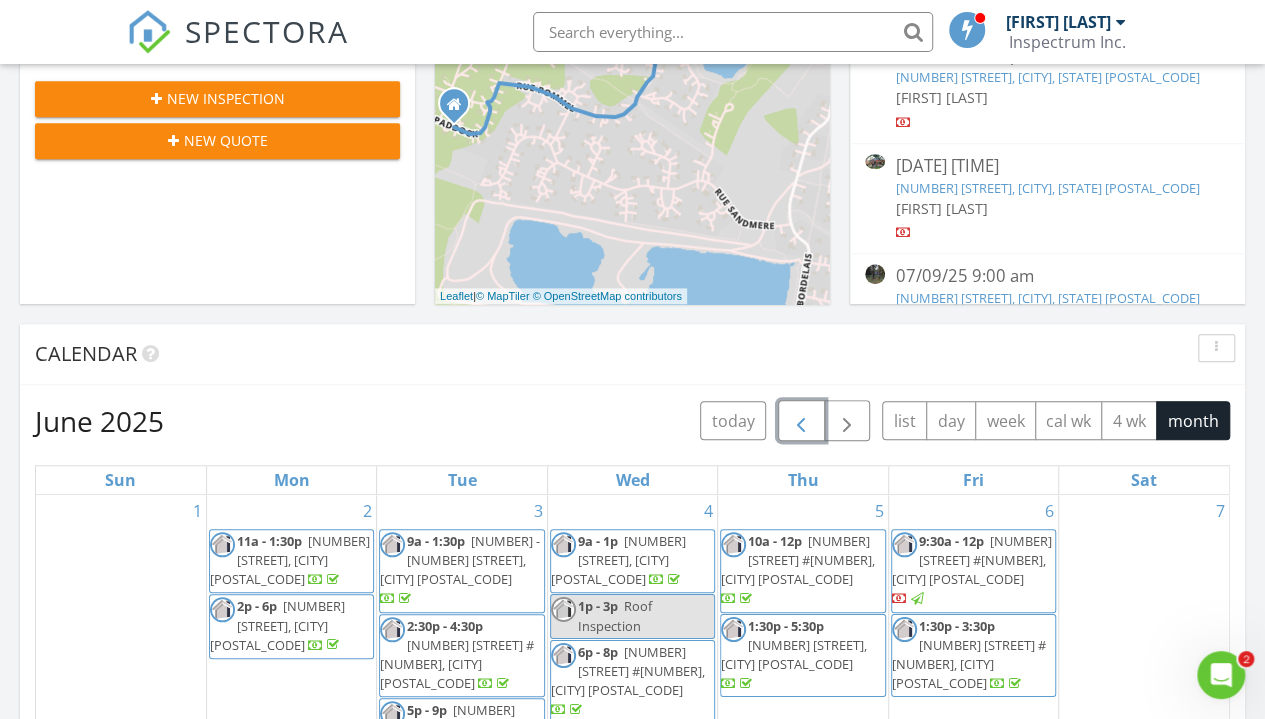 scroll, scrollTop: 534, scrollLeft: 0, axis: vertical 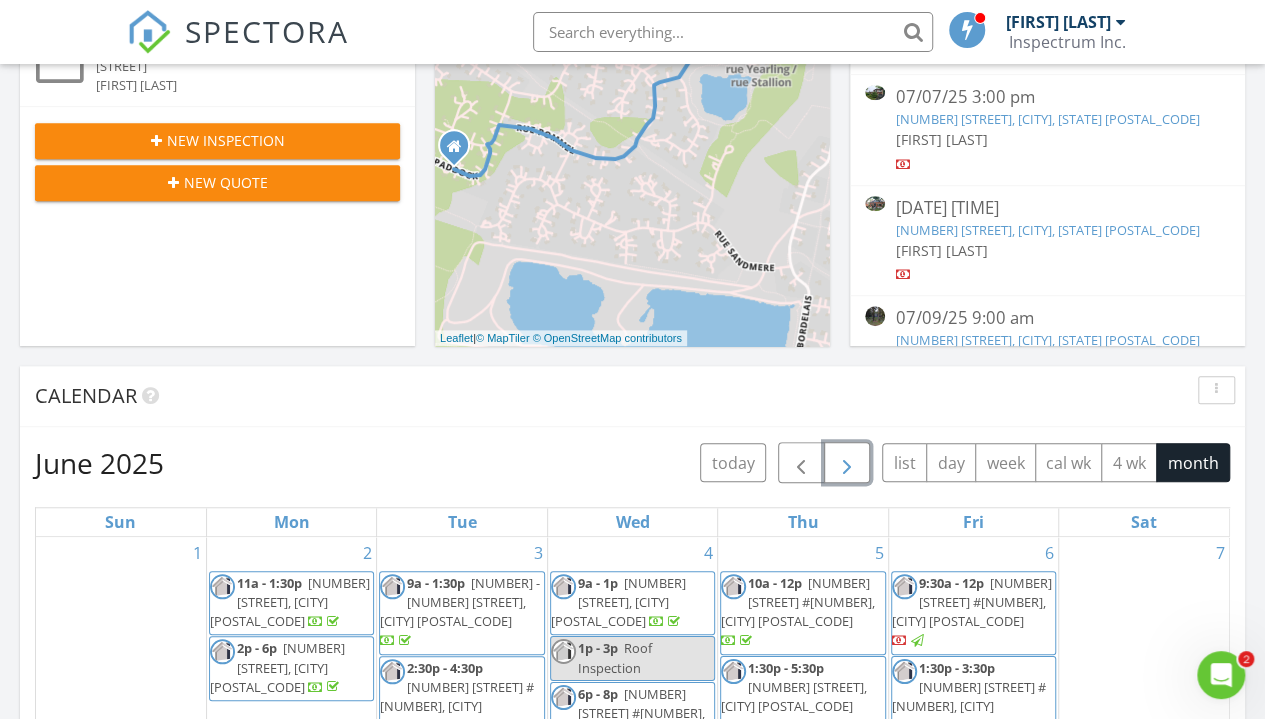 click at bounding box center (847, 463) 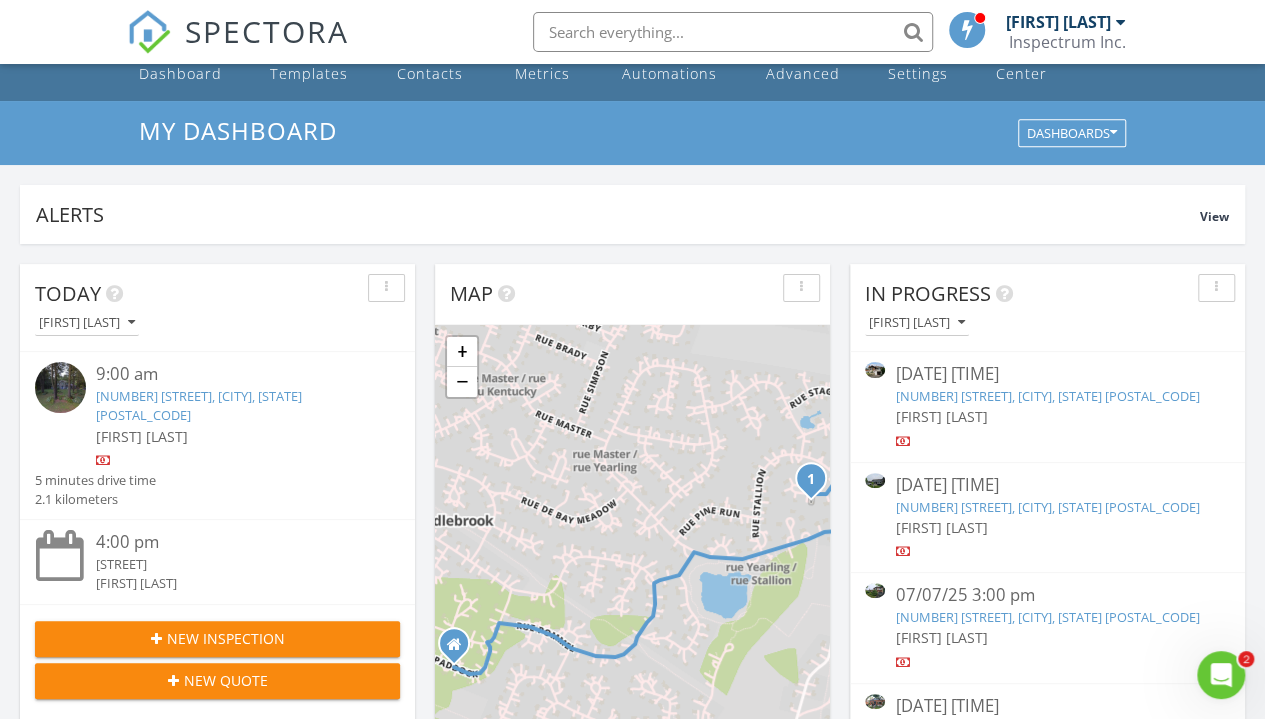 scroll, scrollTop: 0, scrollLeft: 0, axis: both 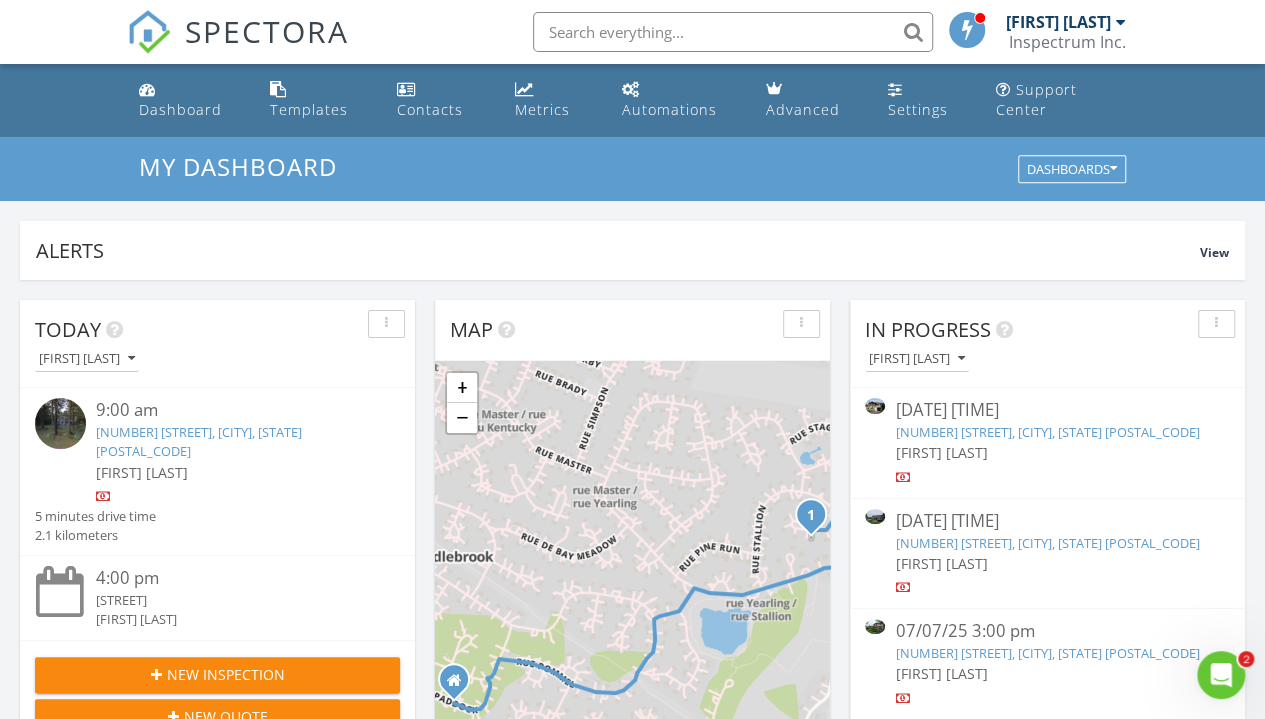 click at bounding box center [733, 32] 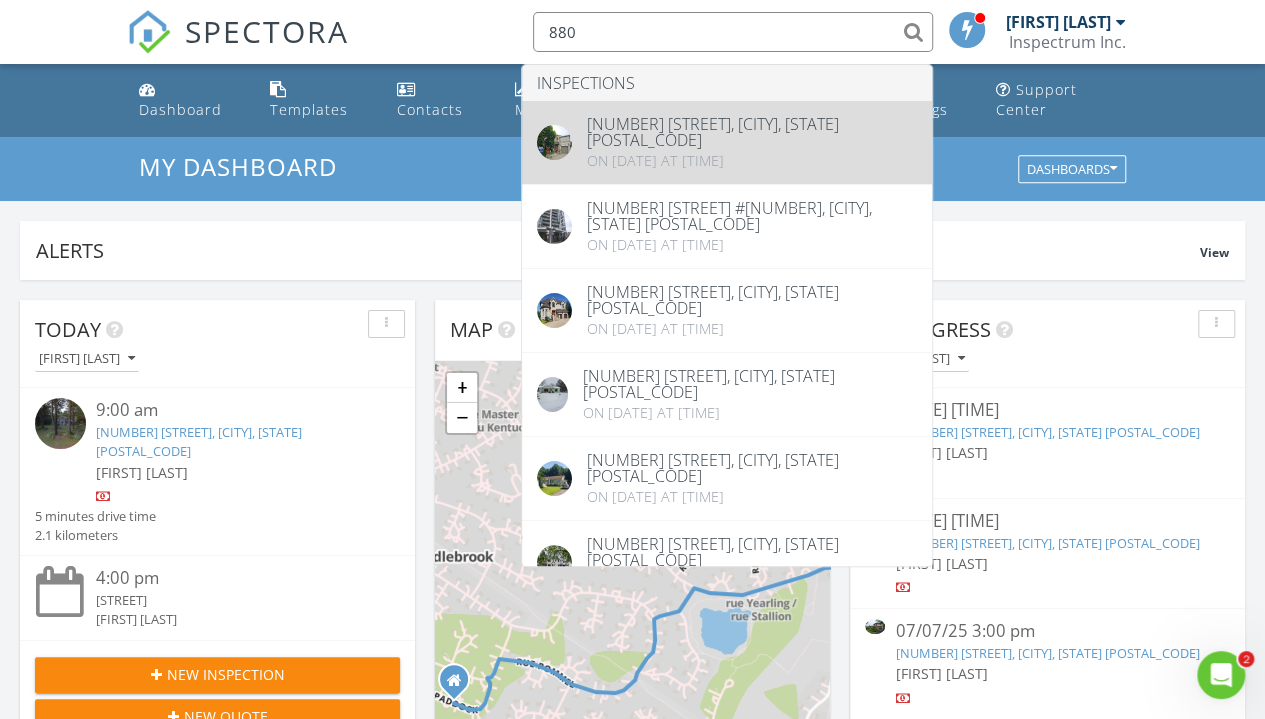 type on "880" 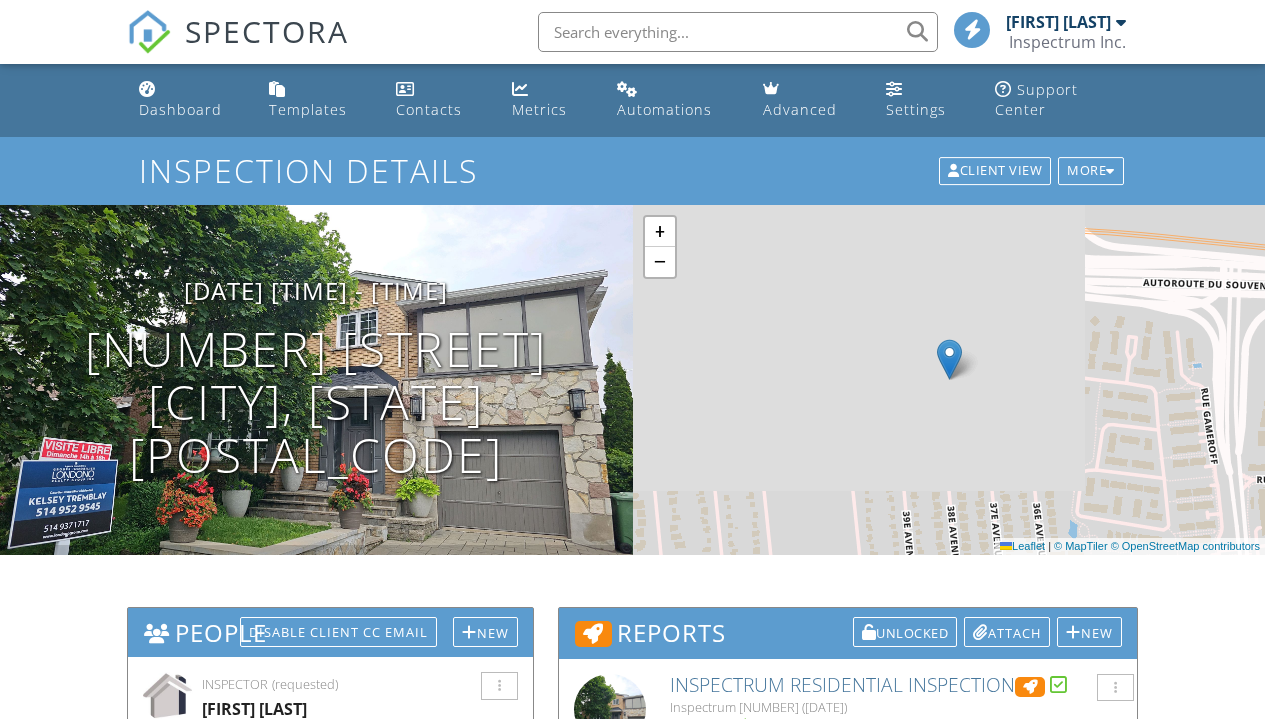 scroll, scrollTop: 344, scrollLeft: 0, axis: vertical 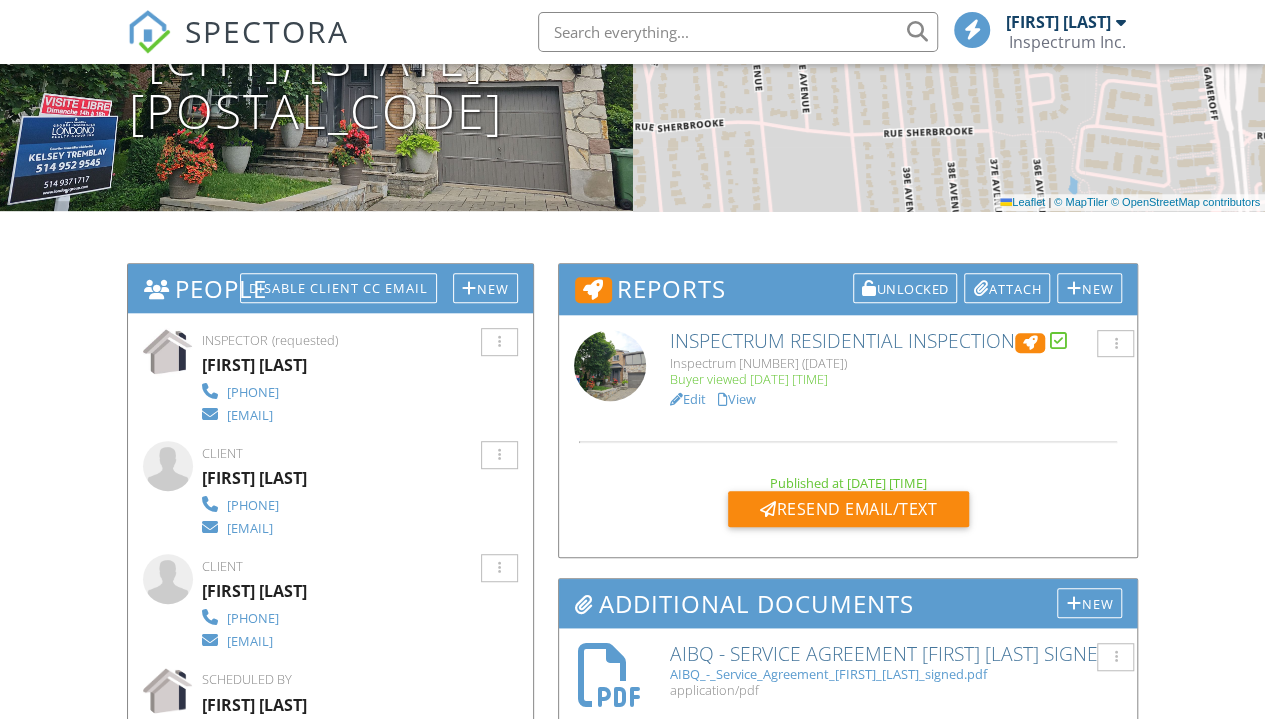 click on "View" at bounding box center (737, 399) 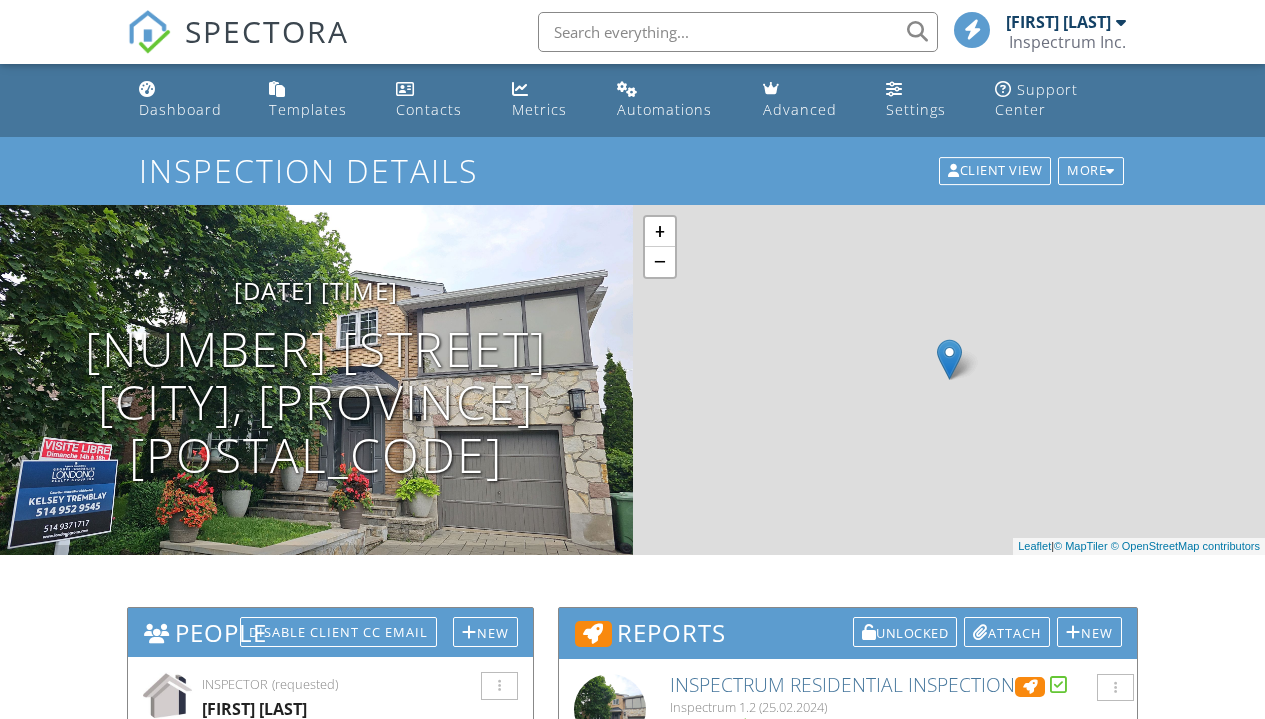 scroll, scrollTop: 0, scrollLeft: 0, axis: both 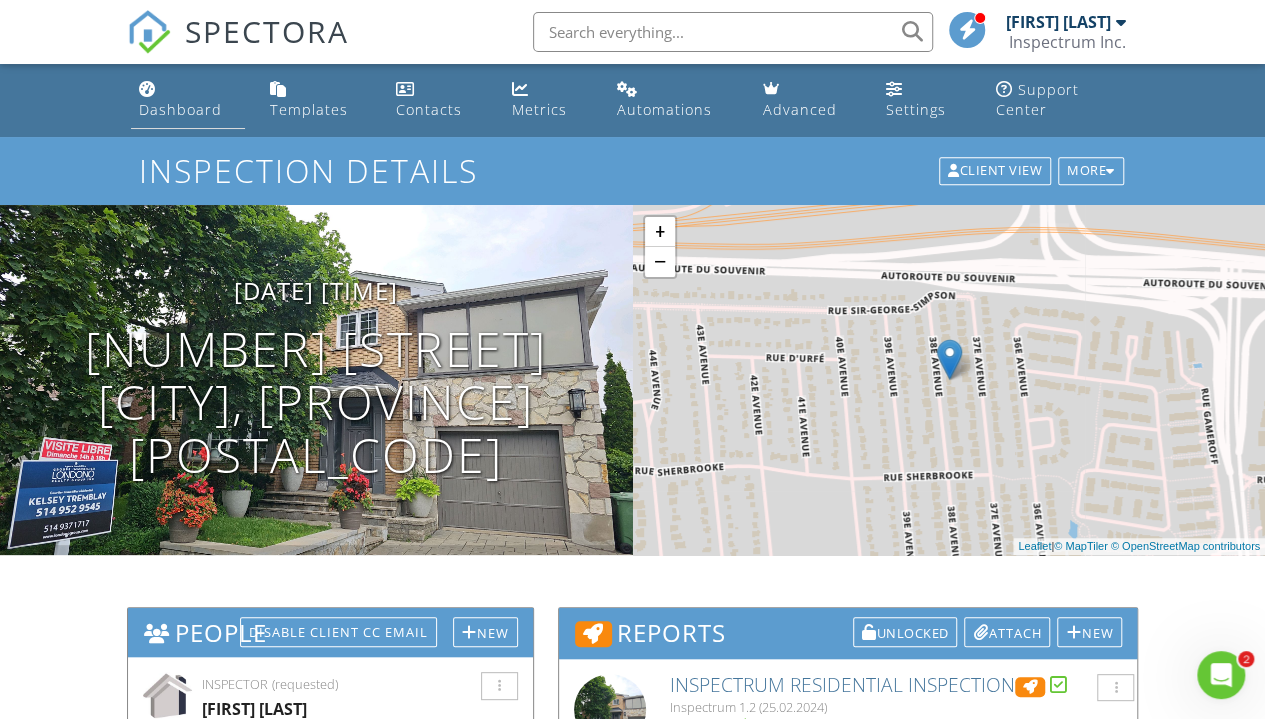 click on "Dashboard" at bounding box center (180, 109) 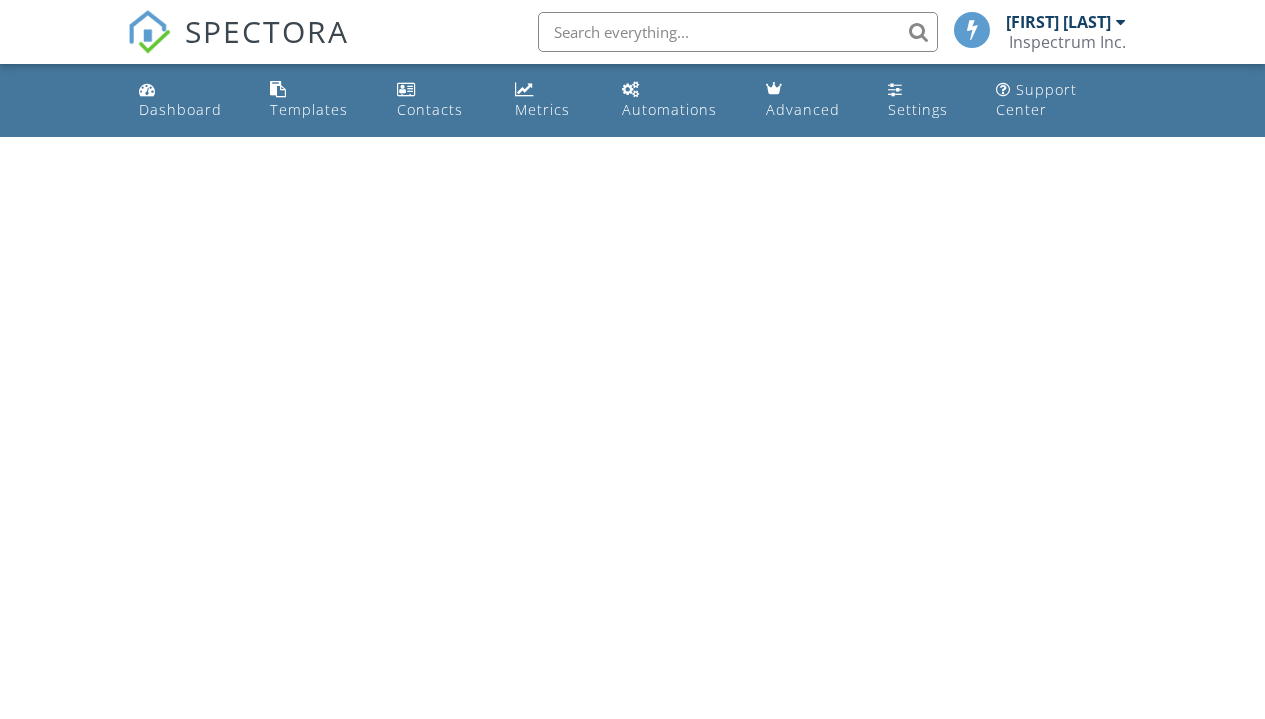 scroll, scrollTop: 0, scrollLeft: 0, axis: both 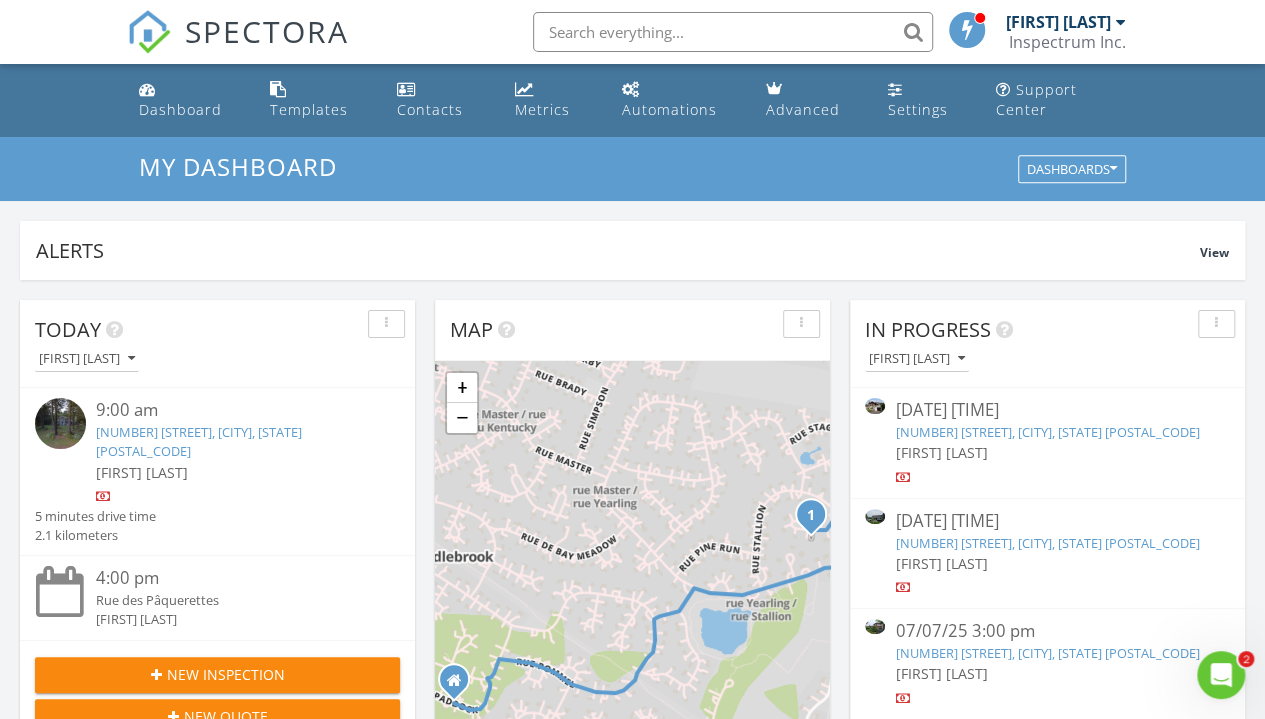 click on "Today
[FIRST] [LAST]
9:00 am
[NUMBER] [STREET], [CITY], [STATE] [POSTAL_CODE]
[FIRST] [LAST]
5 minutes drive time   2.1 kilometers           4:00 pm
[STREET]
[FIRST] [LAST]
New Inspection     New Quote         Map               1 + − [STREET], [STREET] 2.1 km, 4 min 30 s Head southeast on [STREET] 200 m Turn right onto [STREET] 80 m Turn right onto [STREET] 700 m Turn right onto [STREET] 80 m Turn left onto [STREET] 100 m Turn right onto [STREET] 550 m Turn left onto [STREET] 200 m Turn left onto [STREET] 70 m Turn left onto [STREET] 100 m You have arrived at your destination, on the left 0 m [STREET], [STREET] 2.5 km, 5 min Head southeast on [STREET] 200 m Turn right onto [STREET] 350 m Turn right onto [STREET] 250 m Make a sharp right onto [STREET] 500 m 250 m 0 m" at bounding box center (632, 1190) 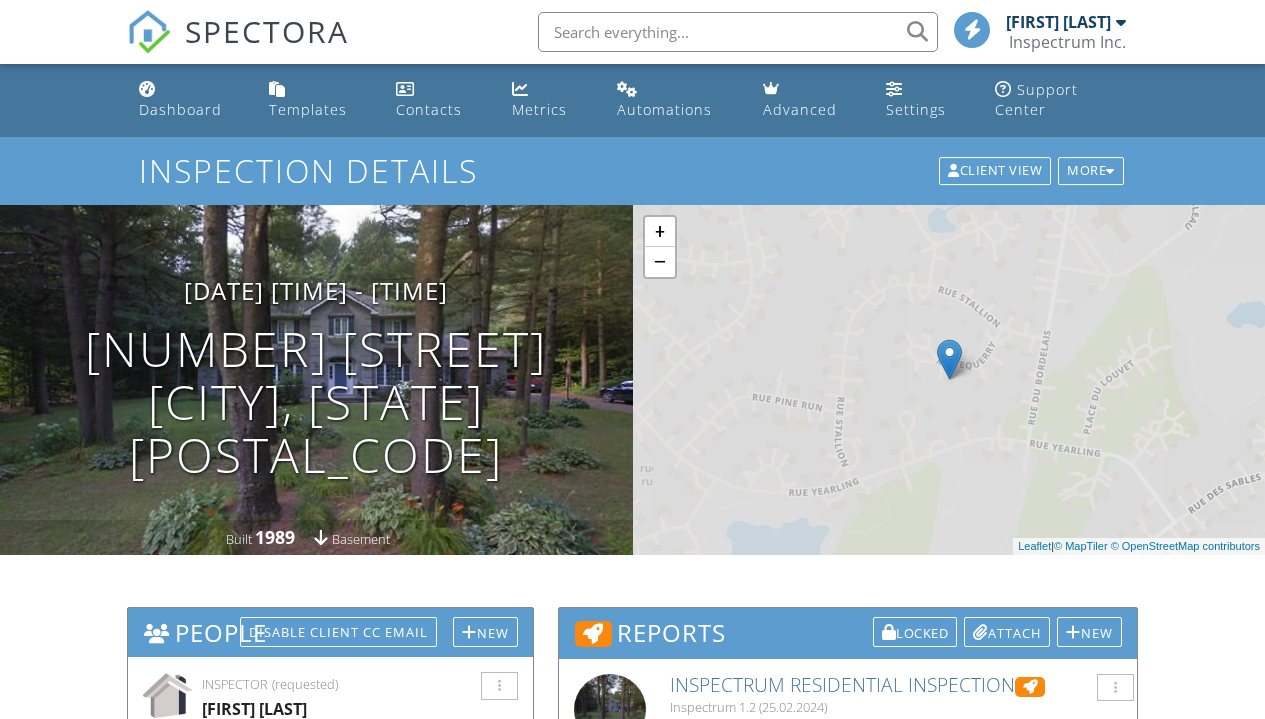 scroll, scrollTop: 0, scrollLeft: 0, axis: both 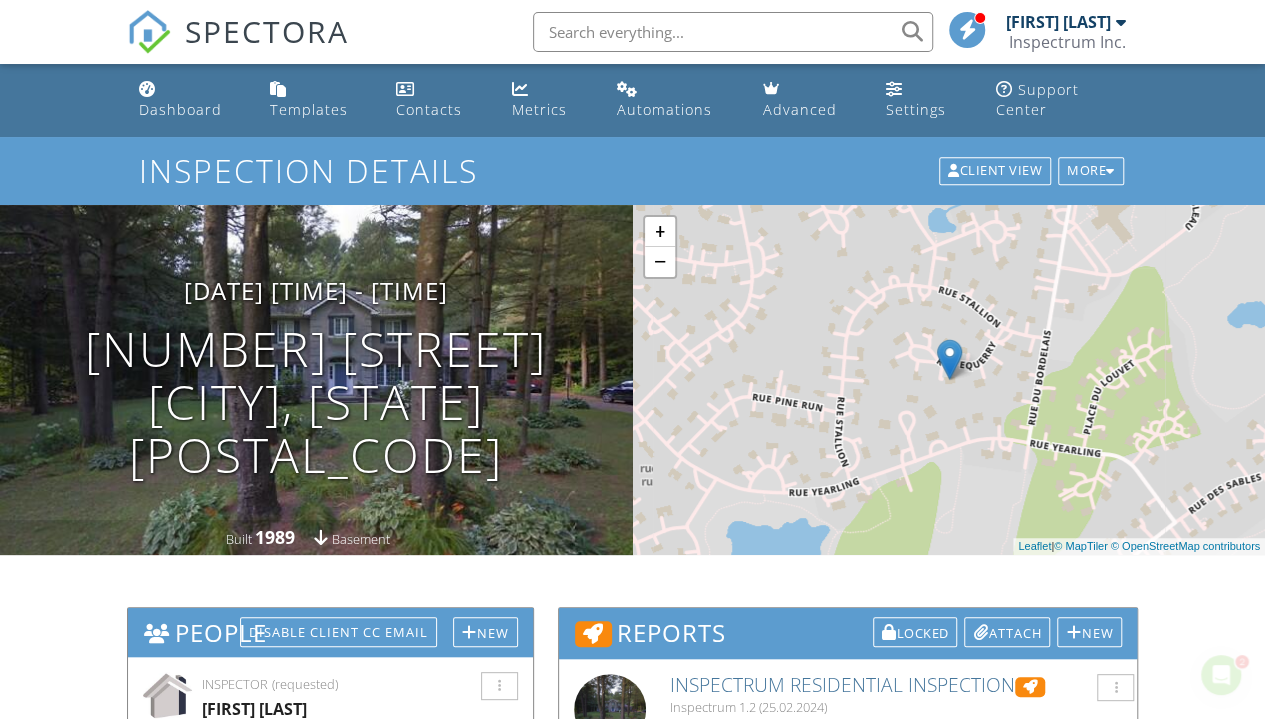 click on "[DATE] [TIME]
- [TIME]
[NUMBER] [STREET]
[CITY], [STATE] [POSTAL_CODE]" at bounding box center (316, 379) 